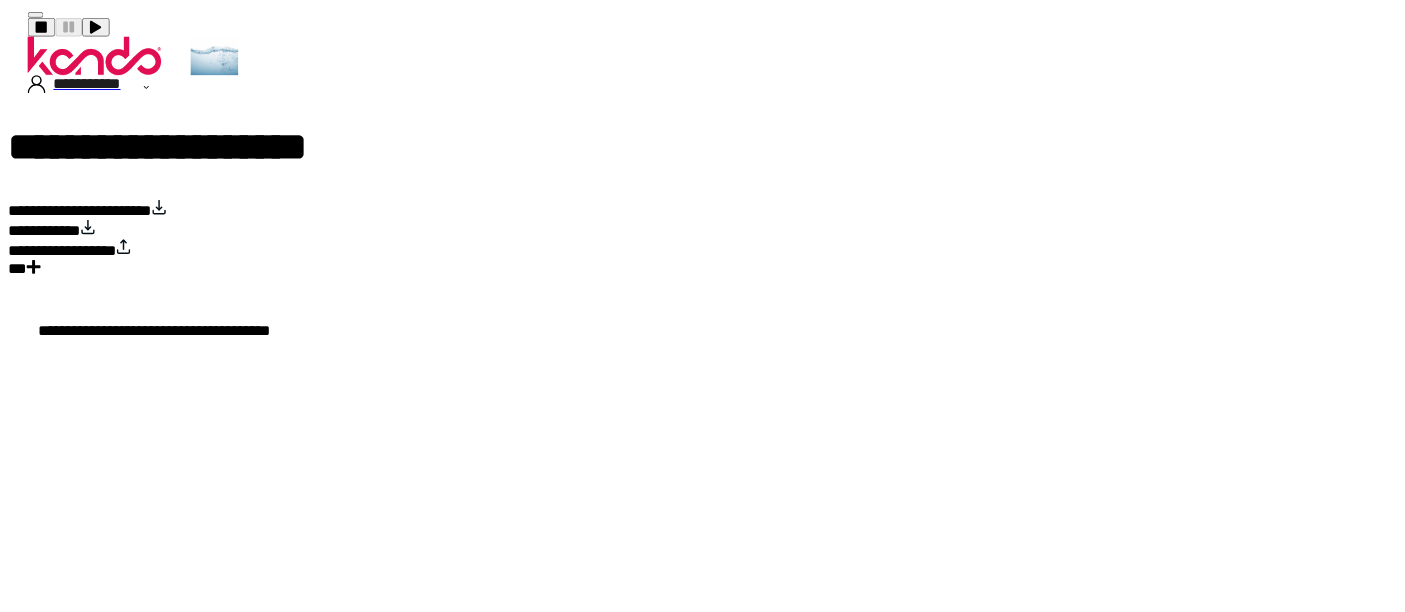 scroll, scrollTop: 0, scrollLeft: 0, axis: both 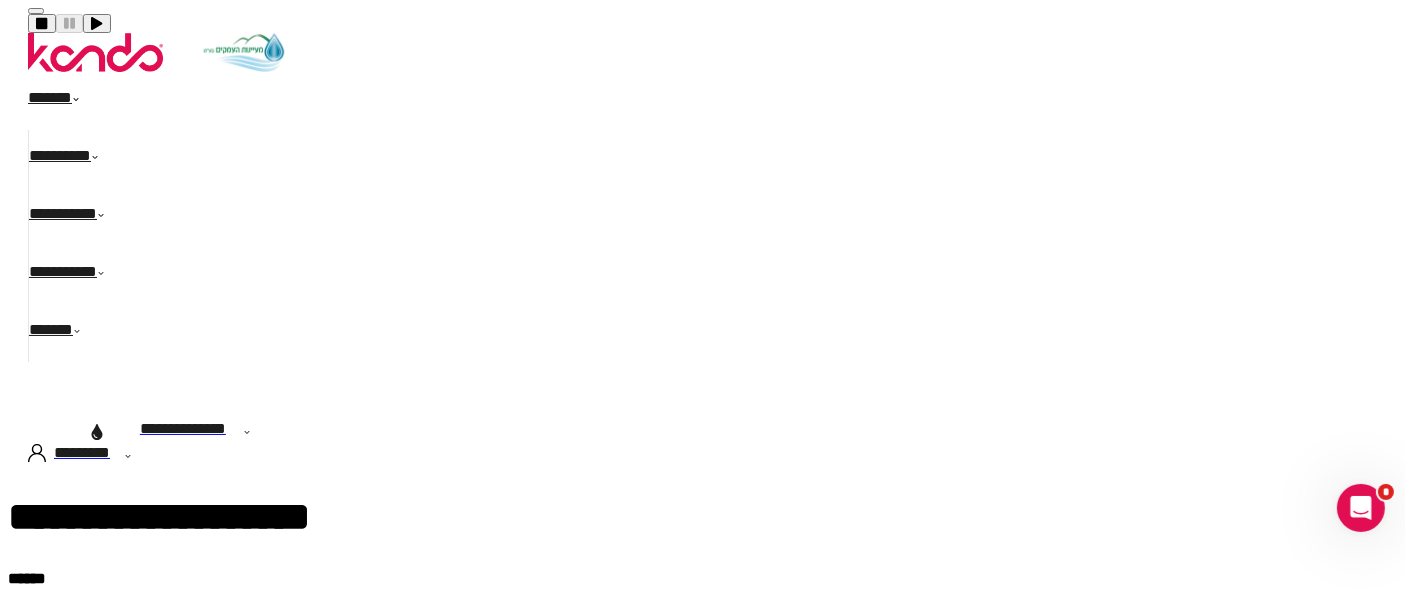 click on "**********" at bounding box center [730, 688] 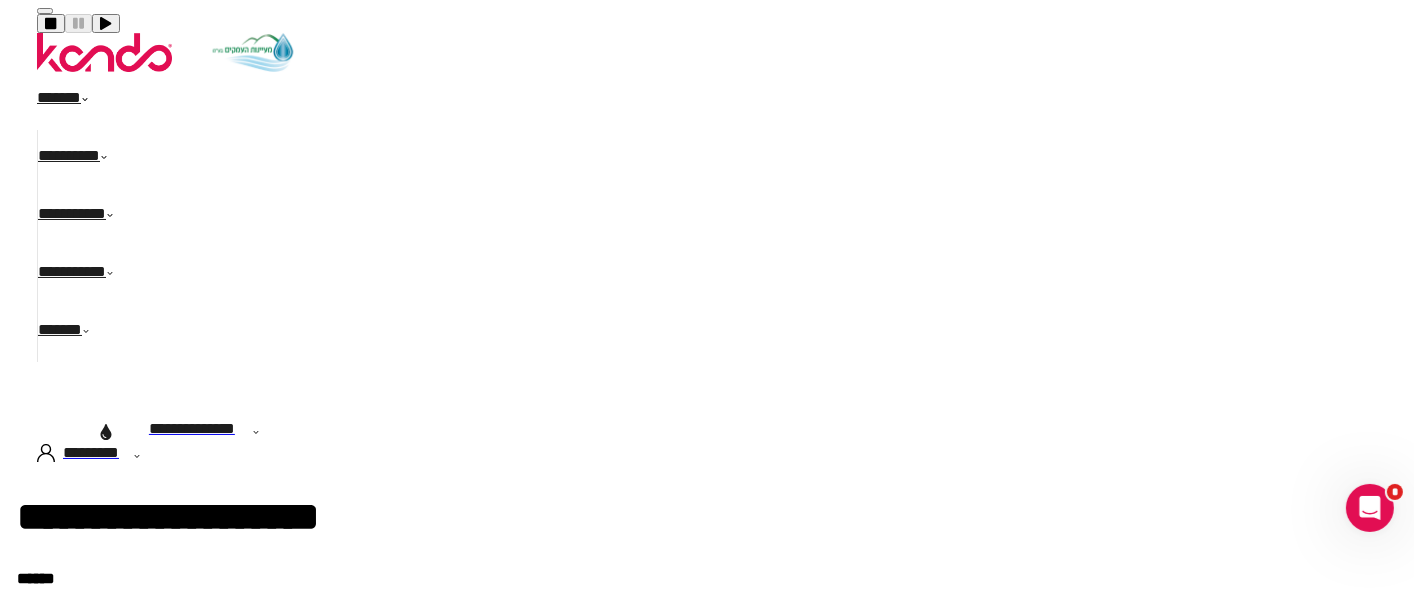 scroll, scrollTop: 264, scrollLeft: 202, axis: both 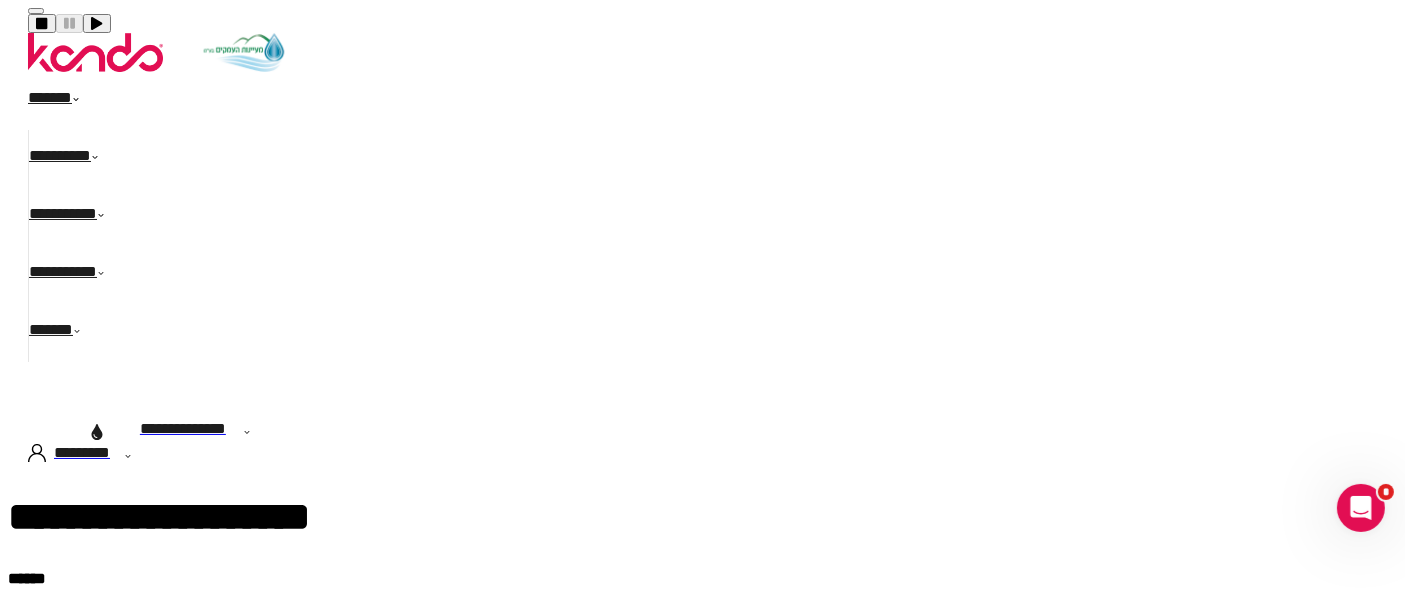 click on "*********" at bounding box center (96, 805) 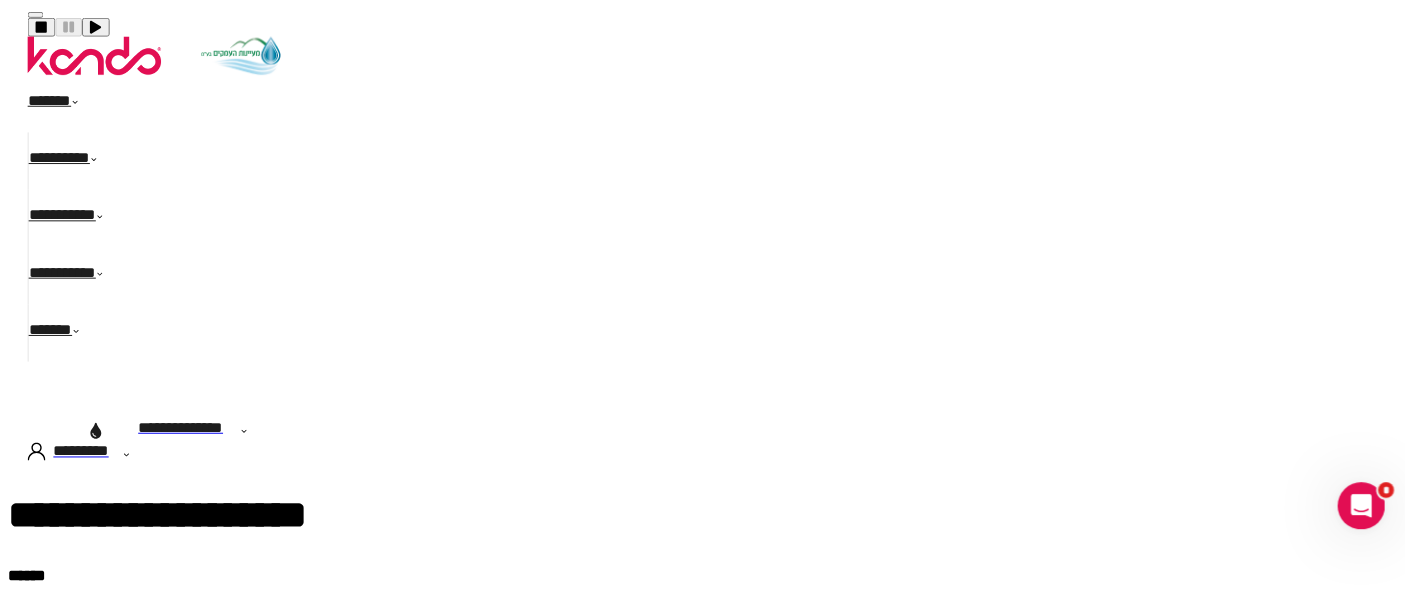 scroll, scrollTop: 0, scrollLeft: 0, axis: both 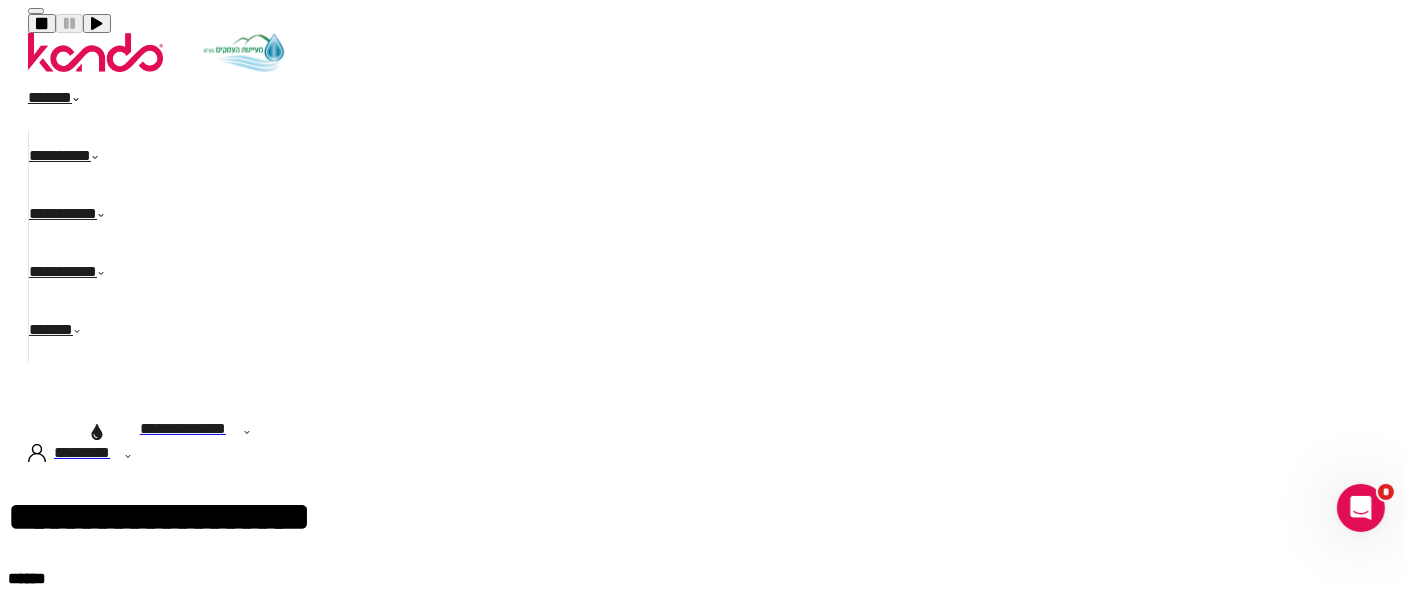click on "**********" at bounding box center [81, 883] 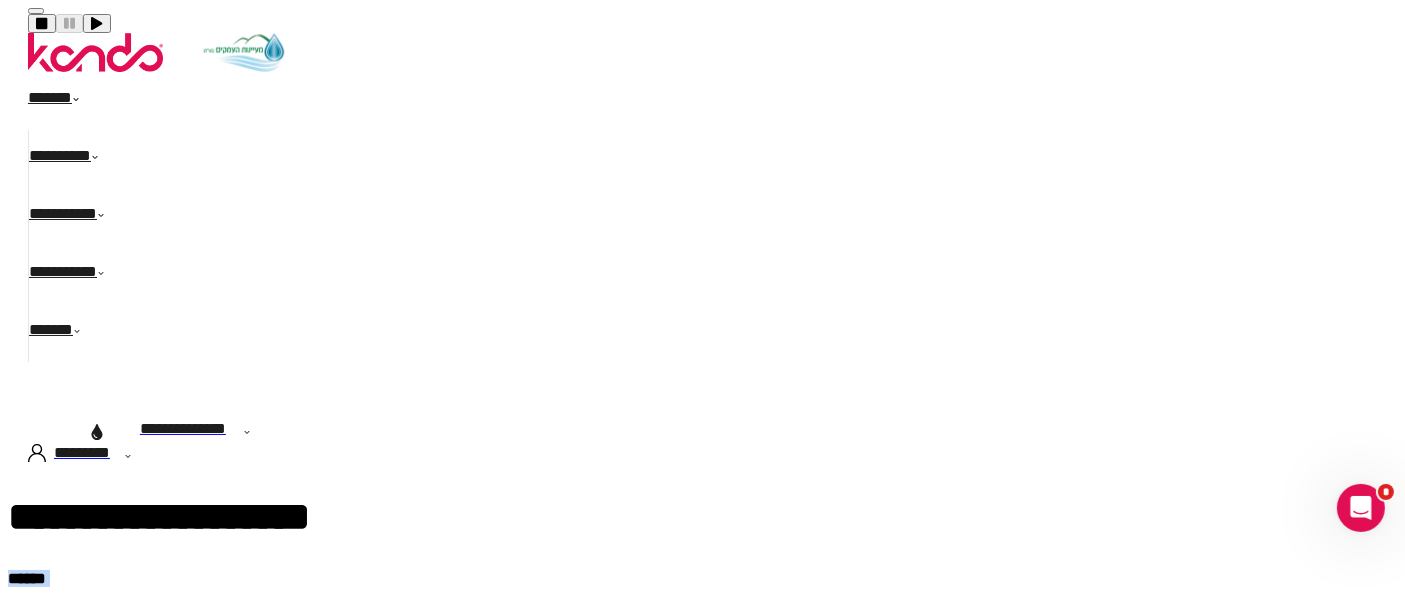 click on "*********" at bounding box center (76, 159) 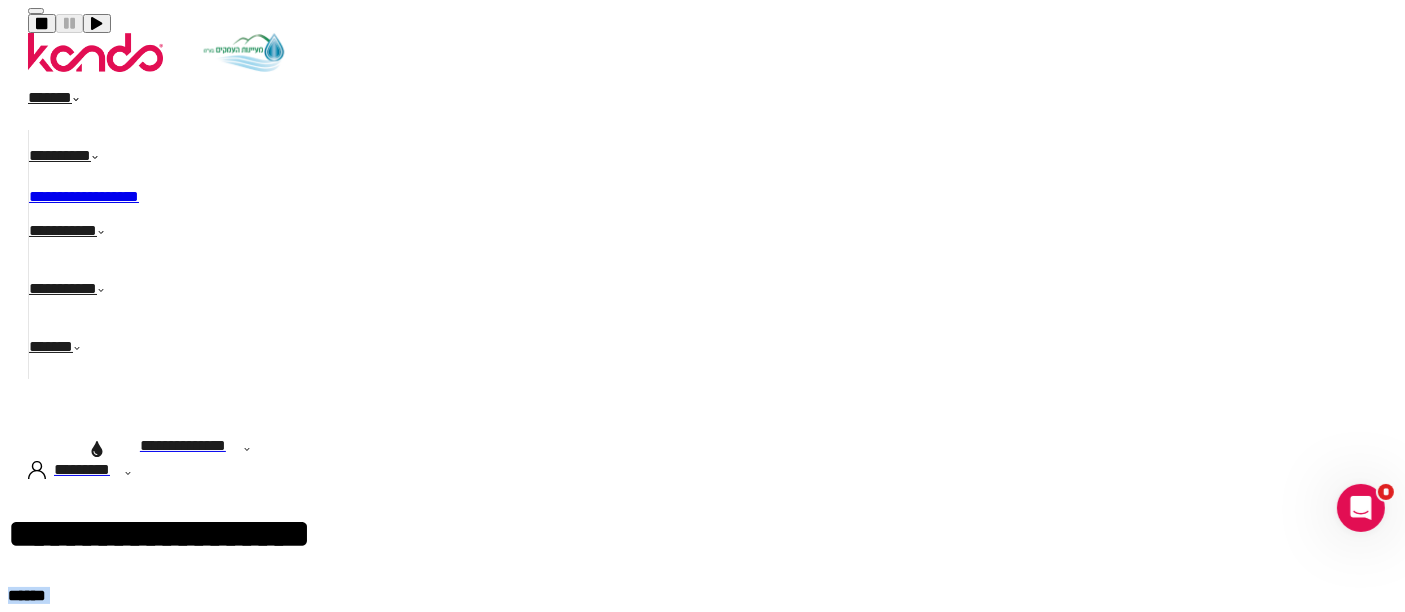 click on "**********" at bounding box center [84, 196] 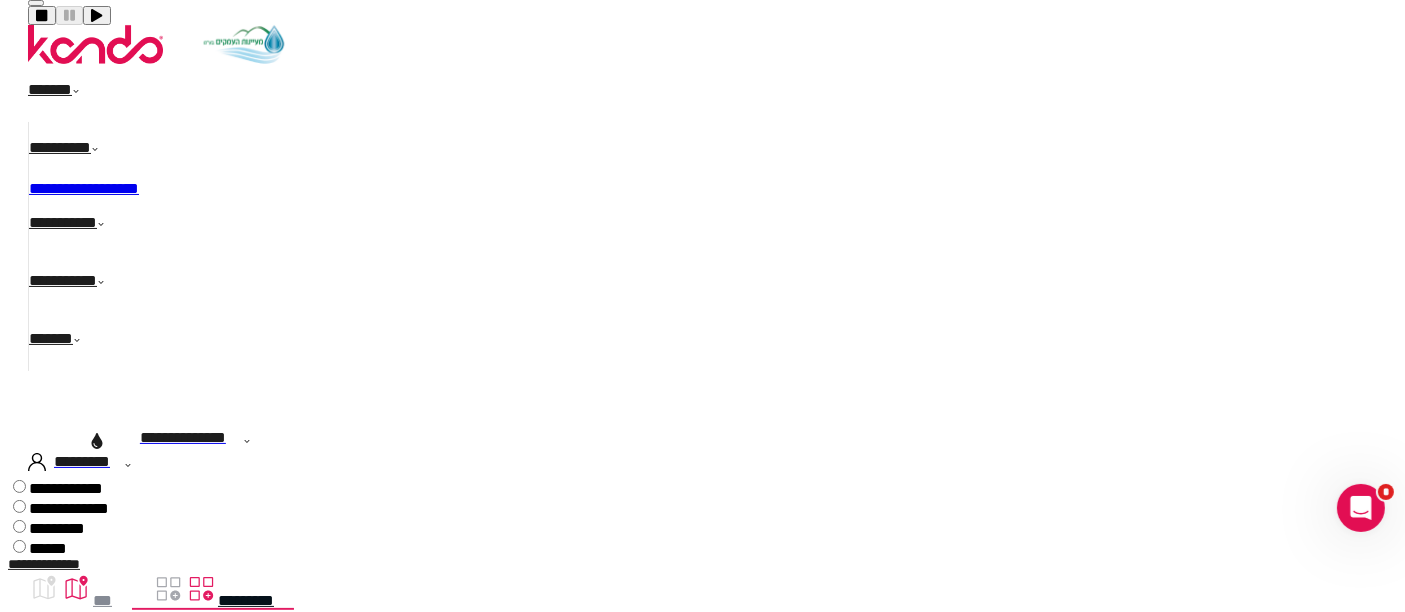 scroll, scrollTop: 333, scrollLeft: 0, axis: vertical 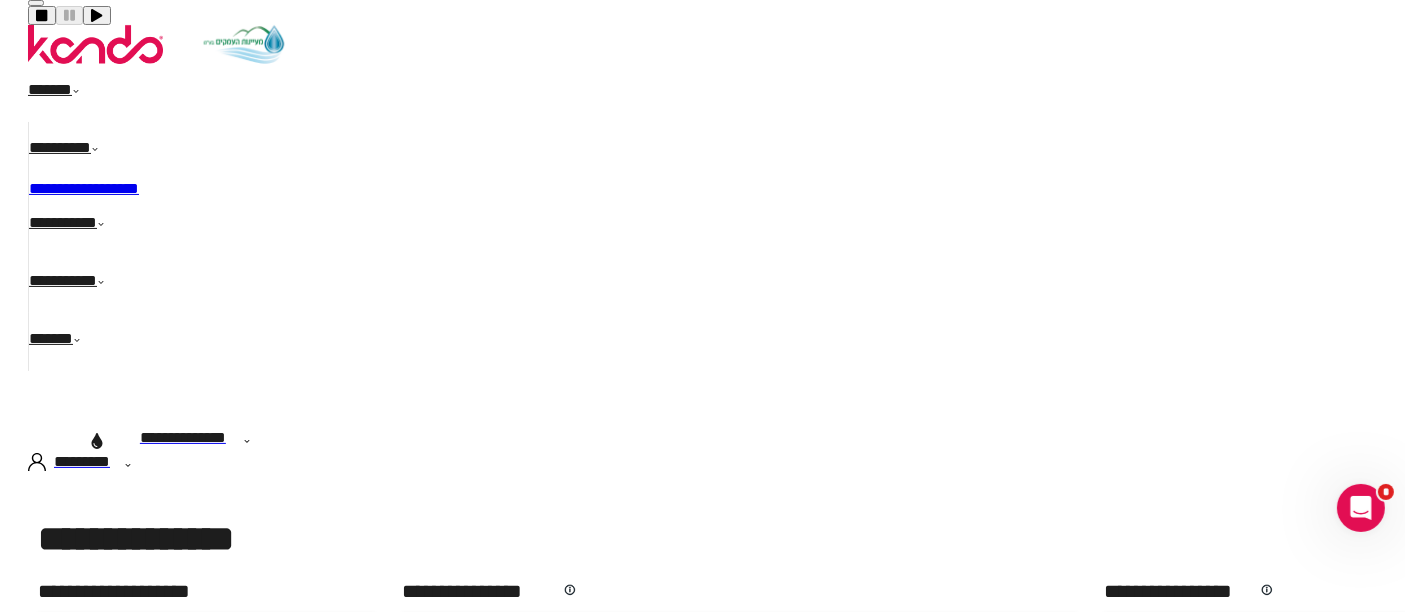 click on "**********" at bounding box center (740, 1213) 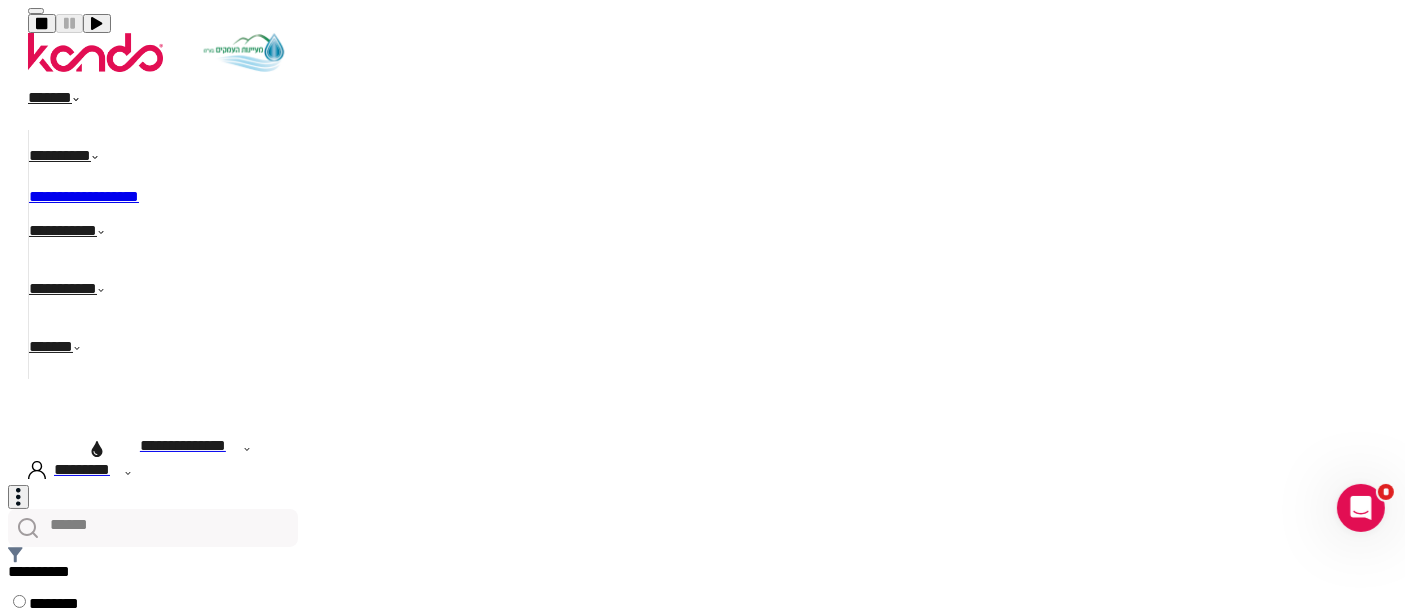 click on "***" at bounding box center (70, 801) 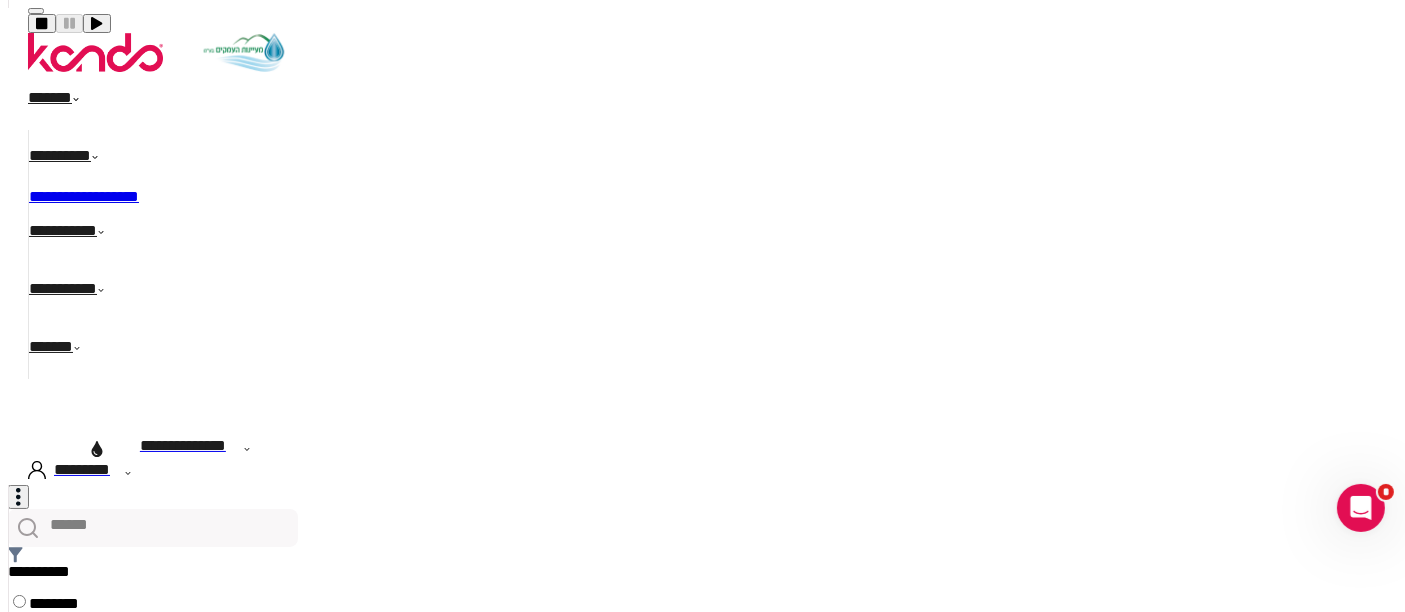 click on "*********" at bounding box center (213, 801) 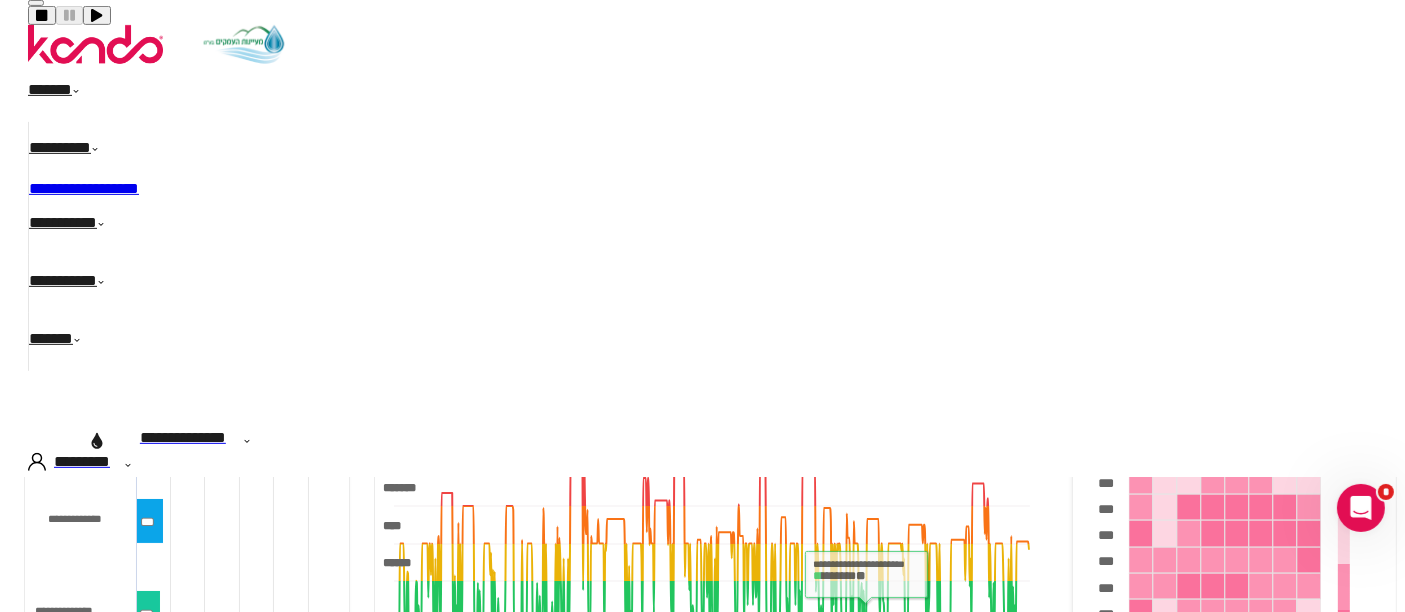 scroll, scrollTop: 888, scrollLeft: 0, axis: vertical 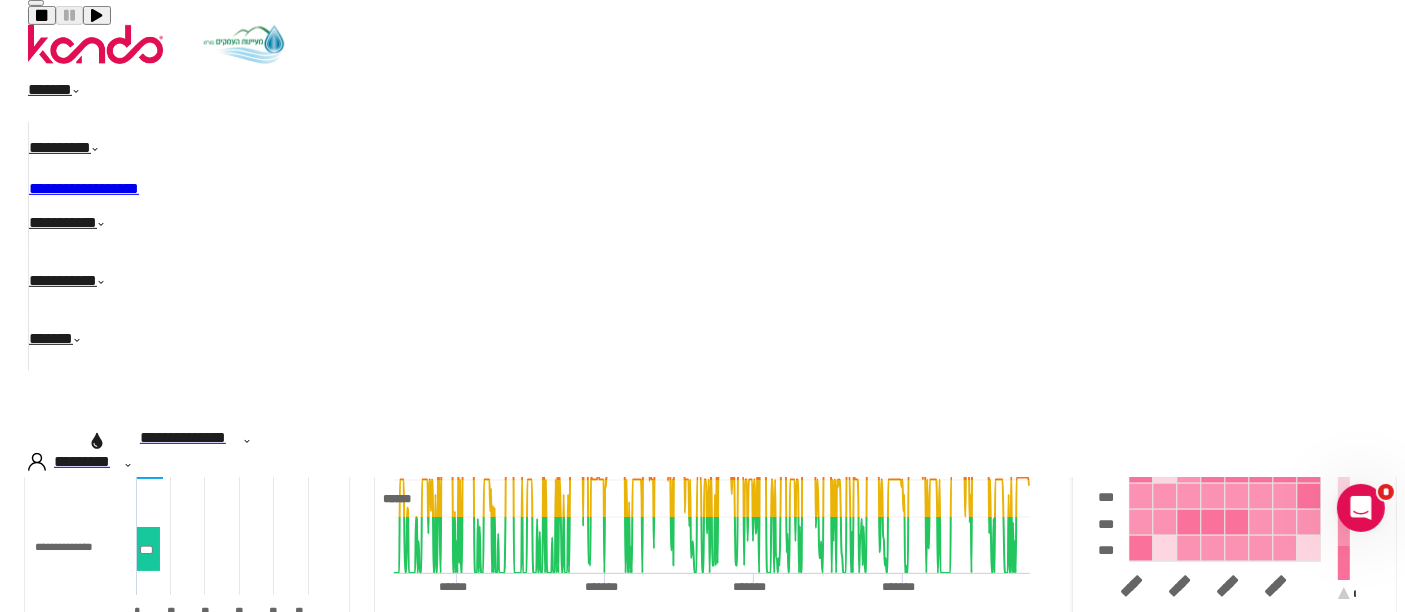 click on "**********" at bounding box center (770, 1407) 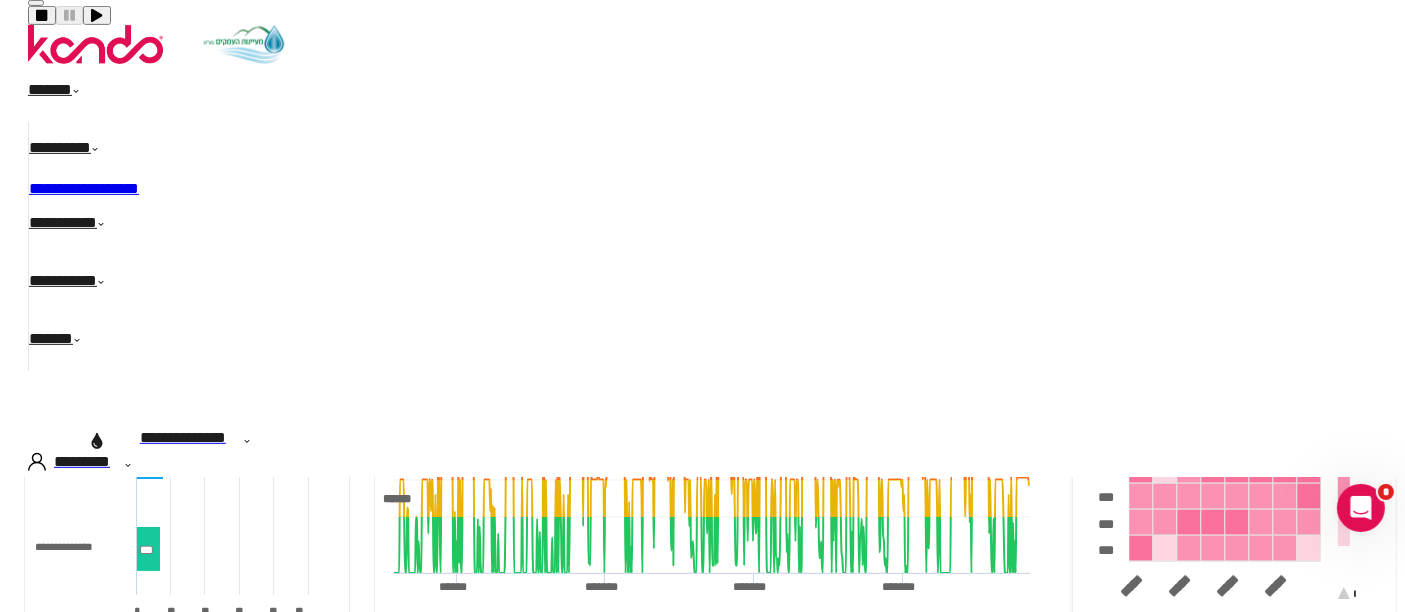 scroll, scrollTop: 1222, scrollLeft: 0, axis: vertical 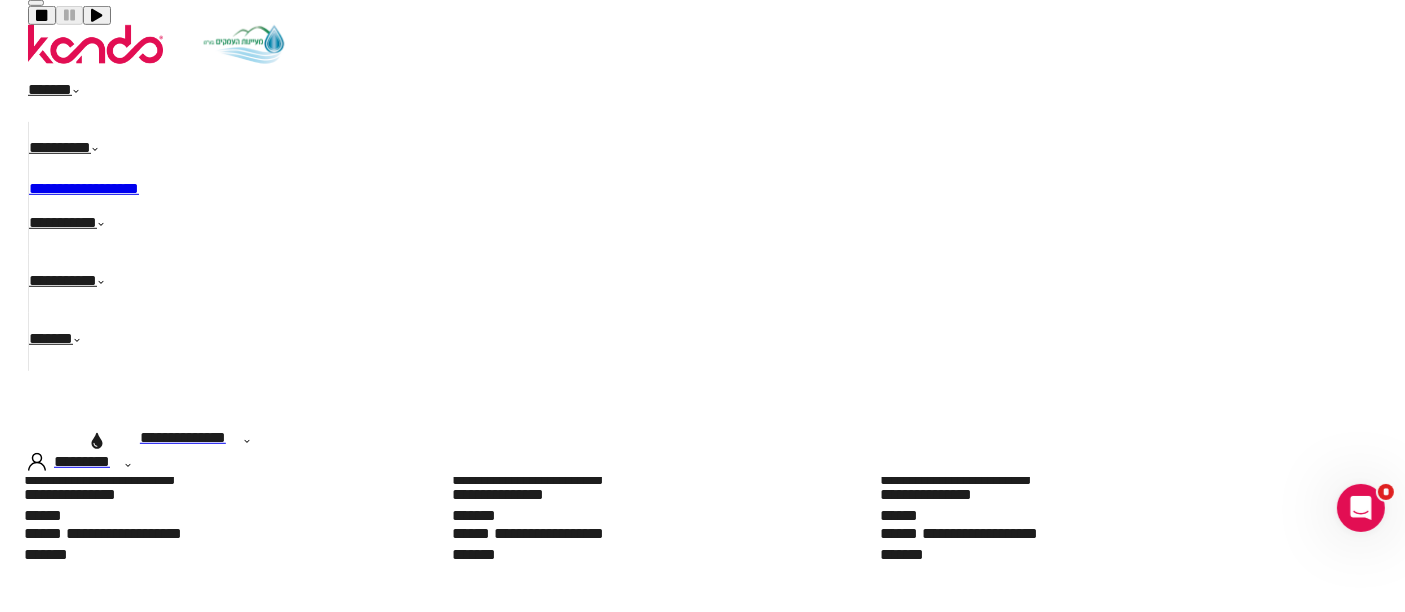 click on "**" at bounding box center (147, 981) 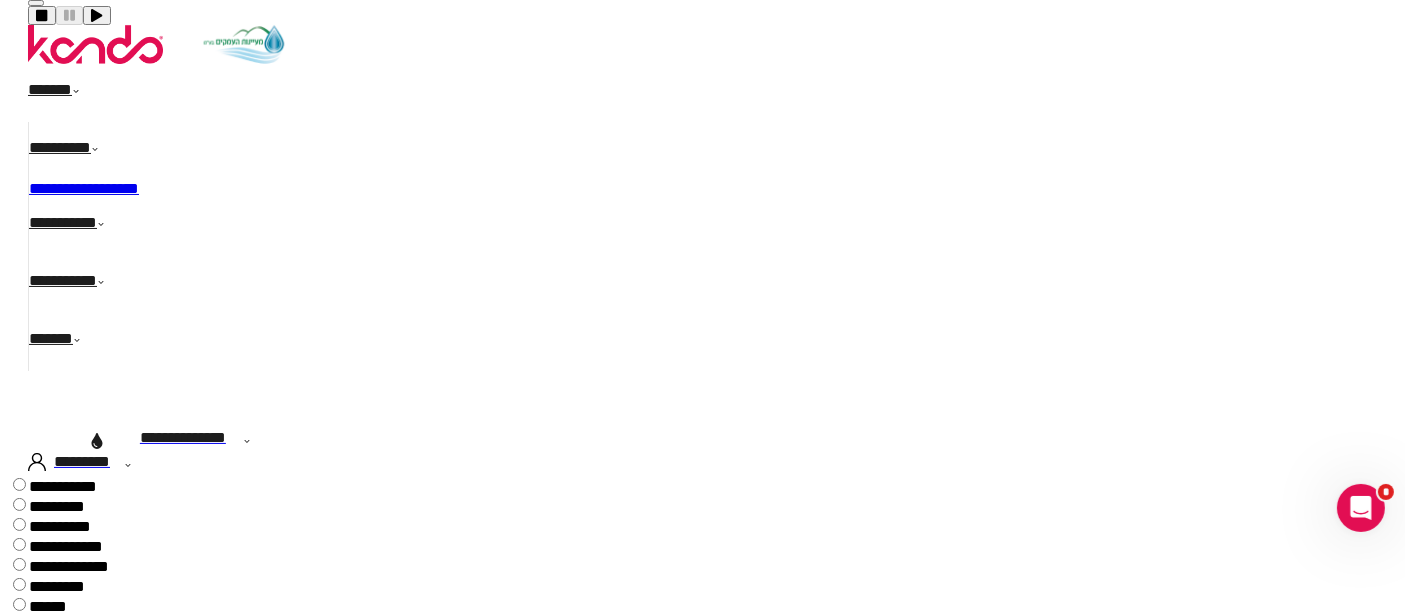 scroll, scrollTop: 0, scrollLeft: 0, axis: both 